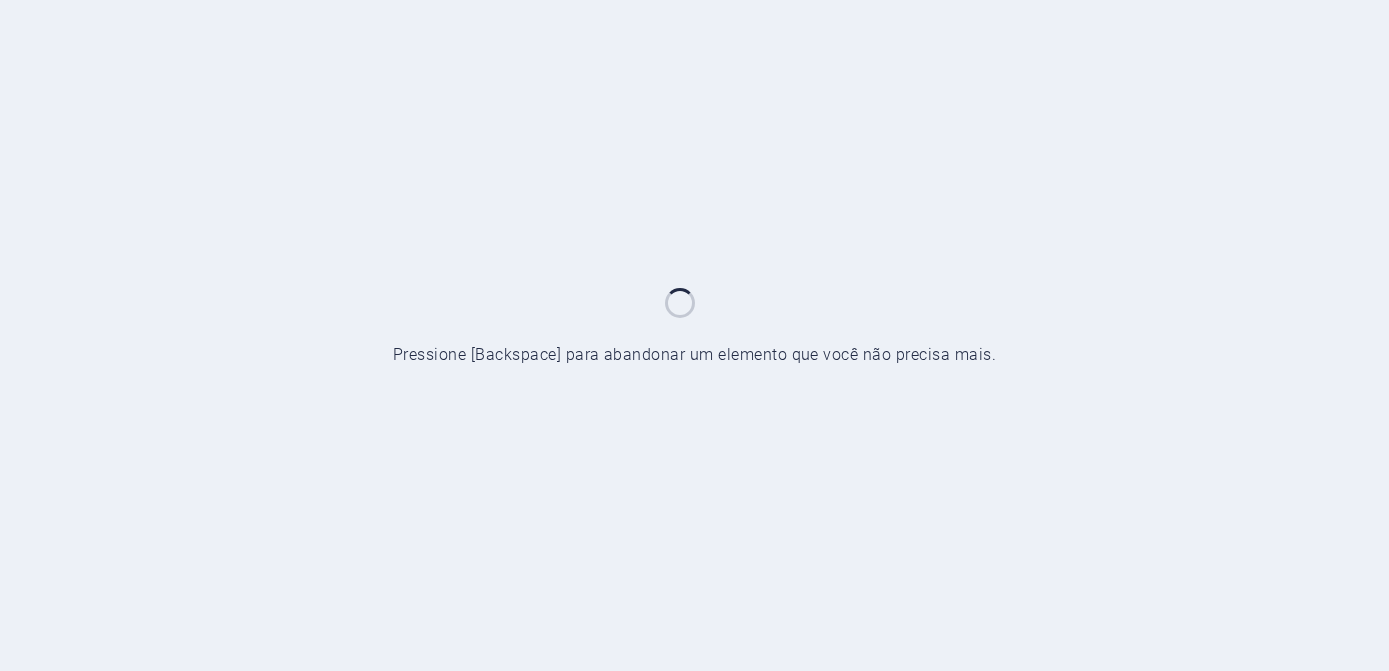 scroll, scrollTop: 0, scrollLeft: 0, axis: both 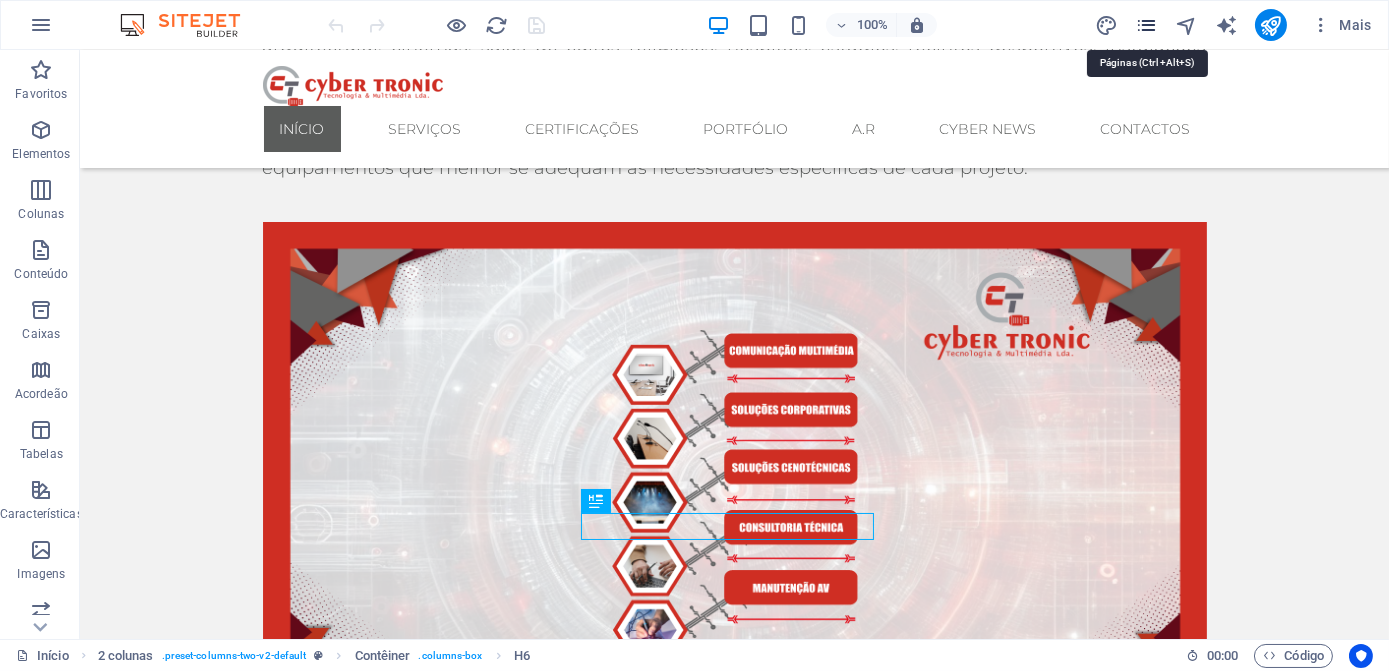 click at bounding box center [1146, 25] 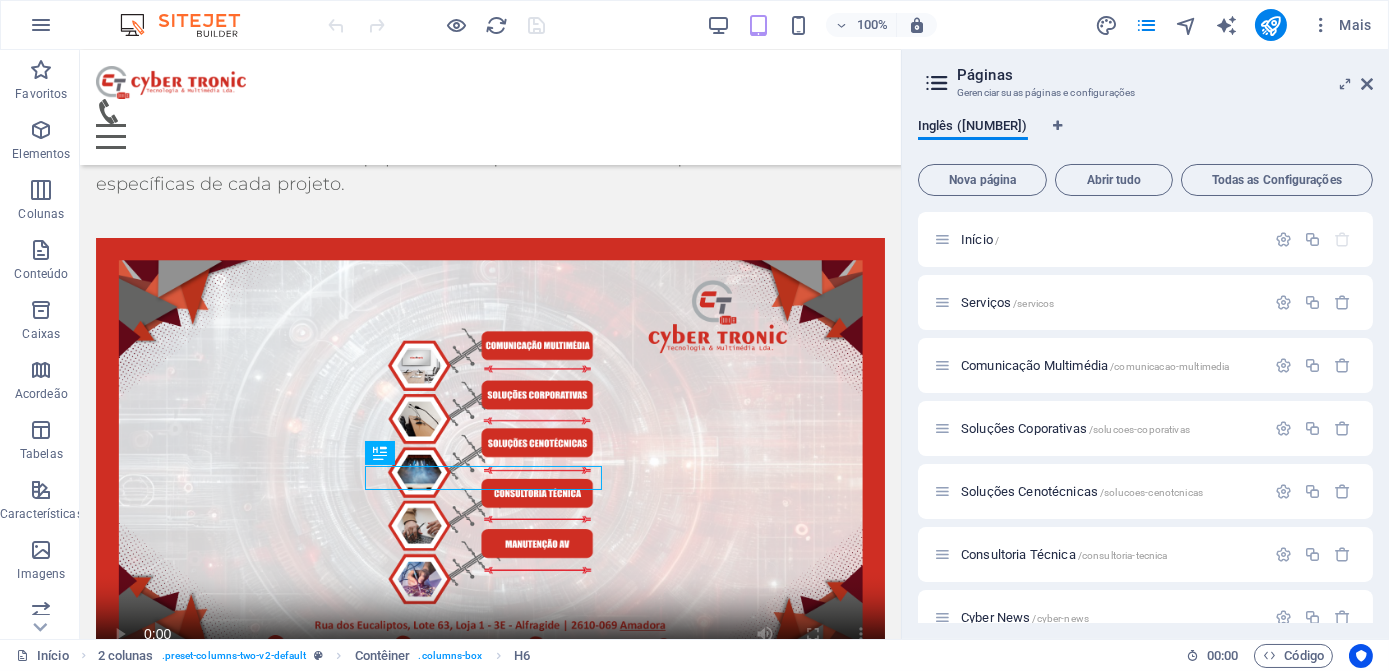 scroll, scrollTop: 1222, scrollLeft: 0, axis: vertical 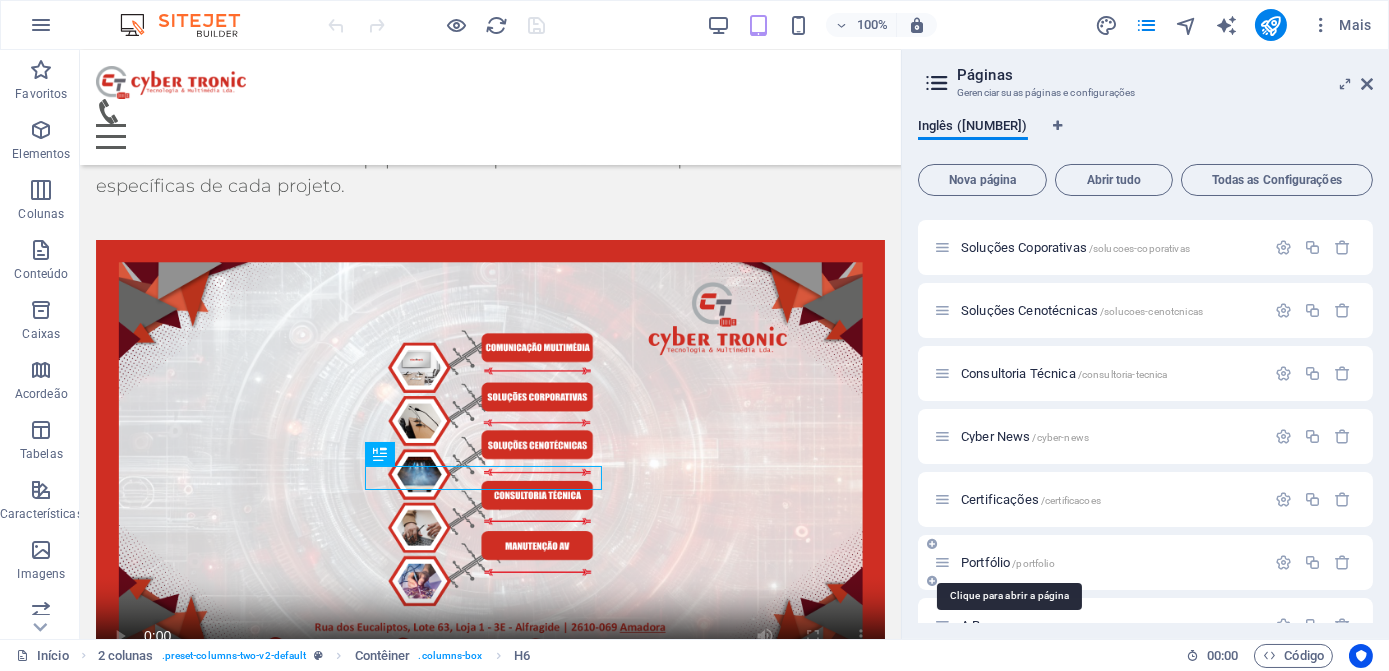 click on "Portfólio /portfolio" at bounding box center (1008, 562) 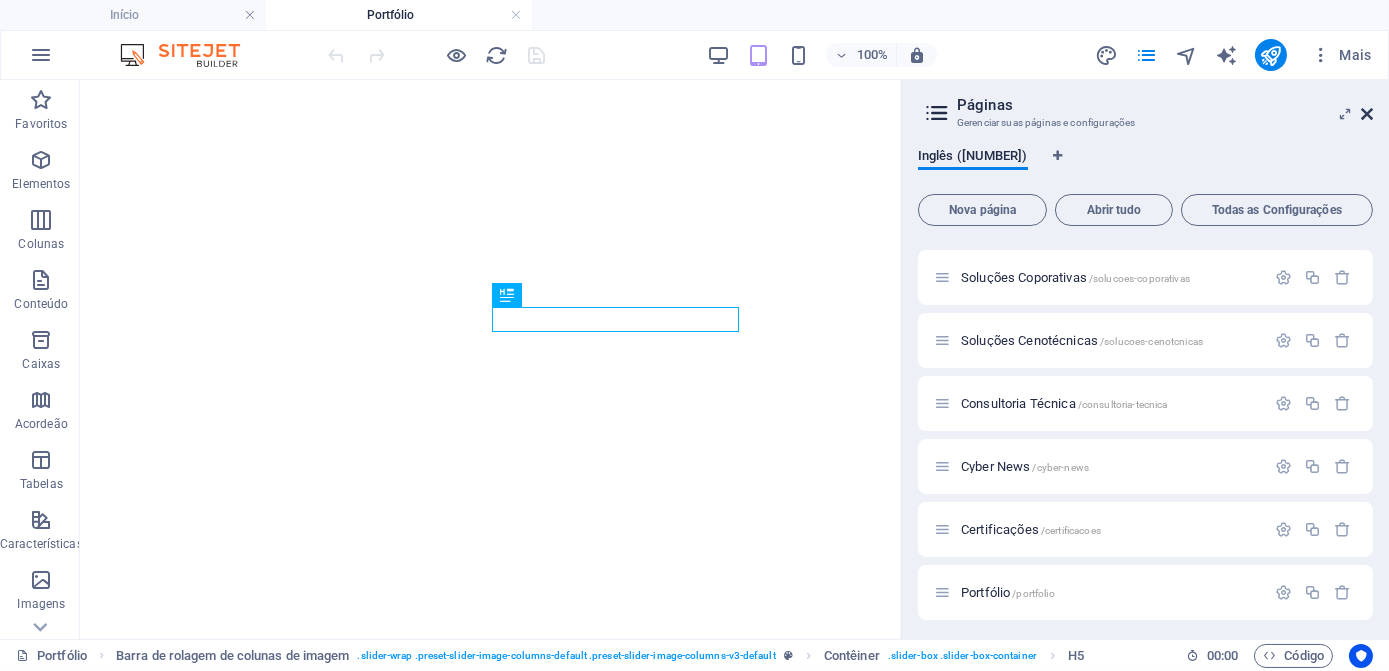 click at bounding box center (1367, 114) 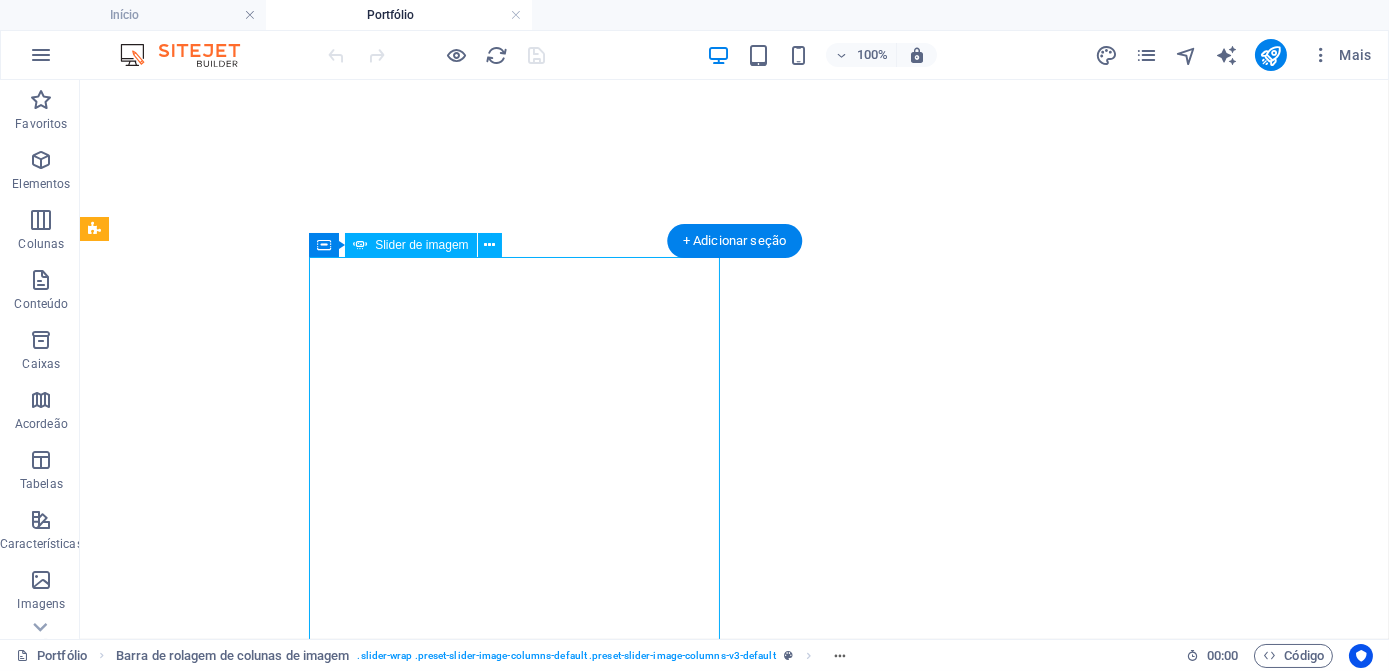 select on "px" 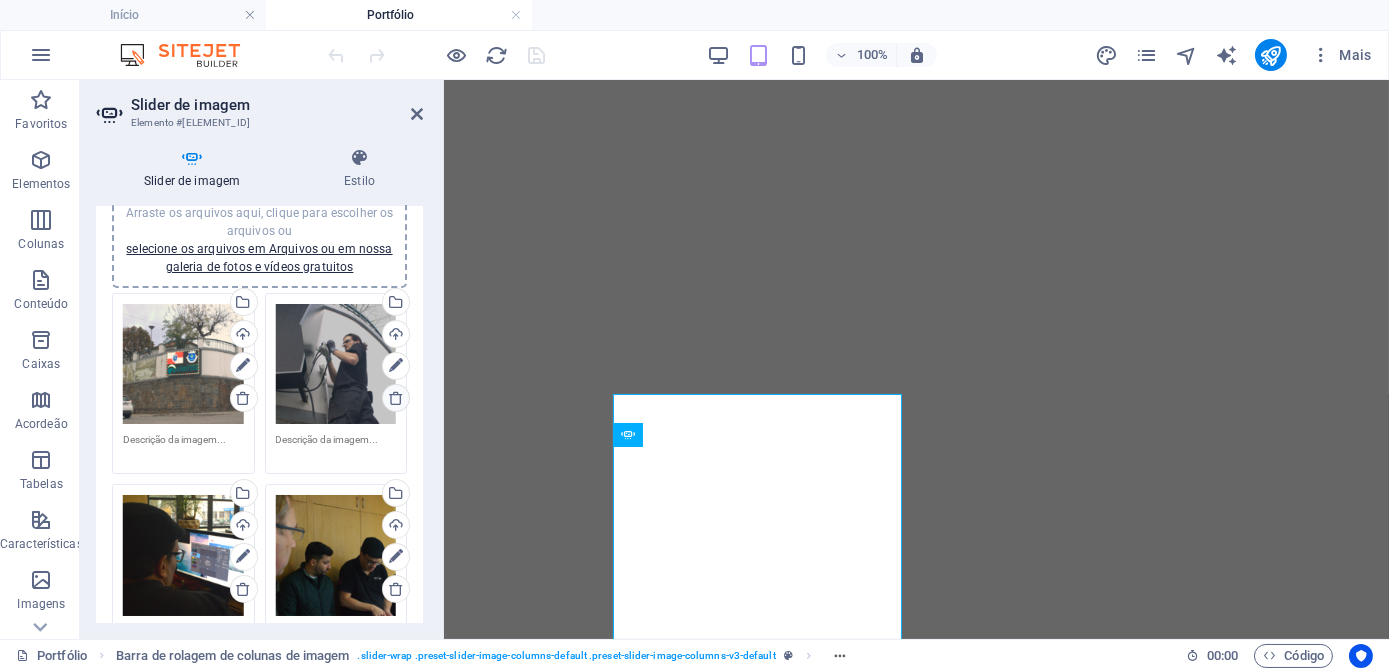 scroll, scrollTop: 90, scrollLeft: 0, axis: vertical 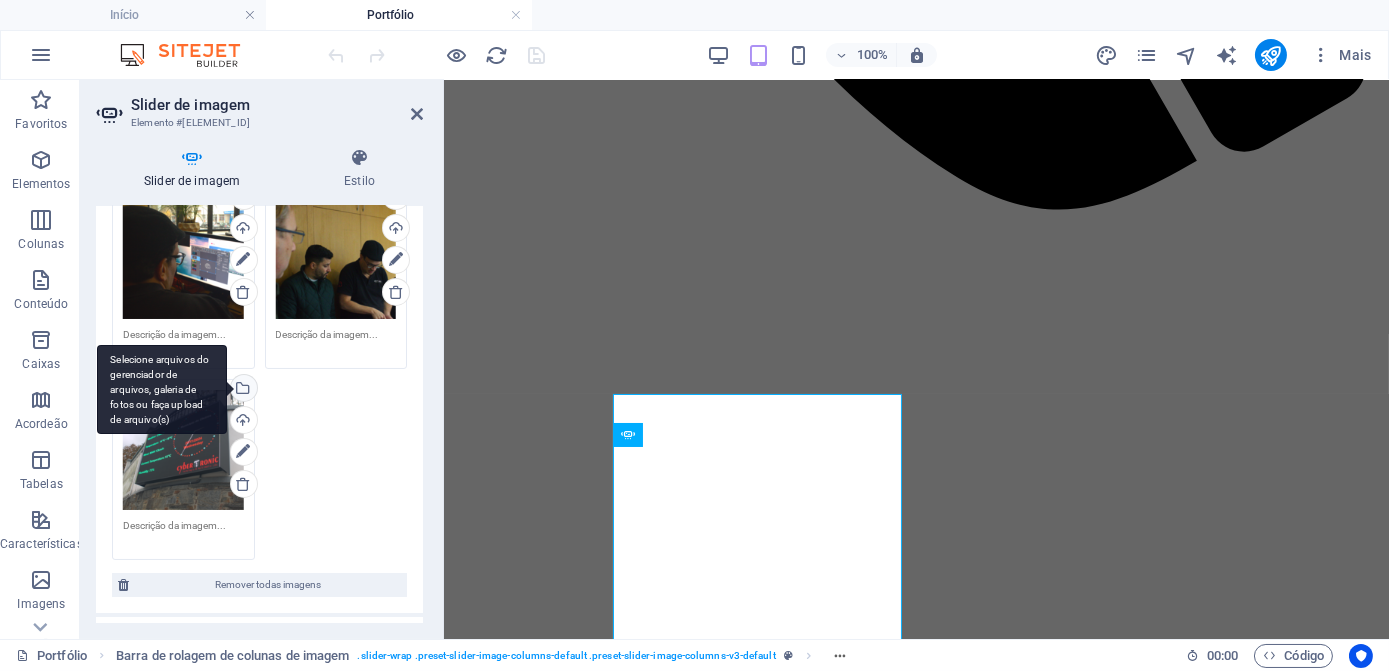 click on "Selecione arquivos do gerenciador de arquivos, galeria de fotos ou faça upload de arquivo(s)" at bounding box center (242, 390) 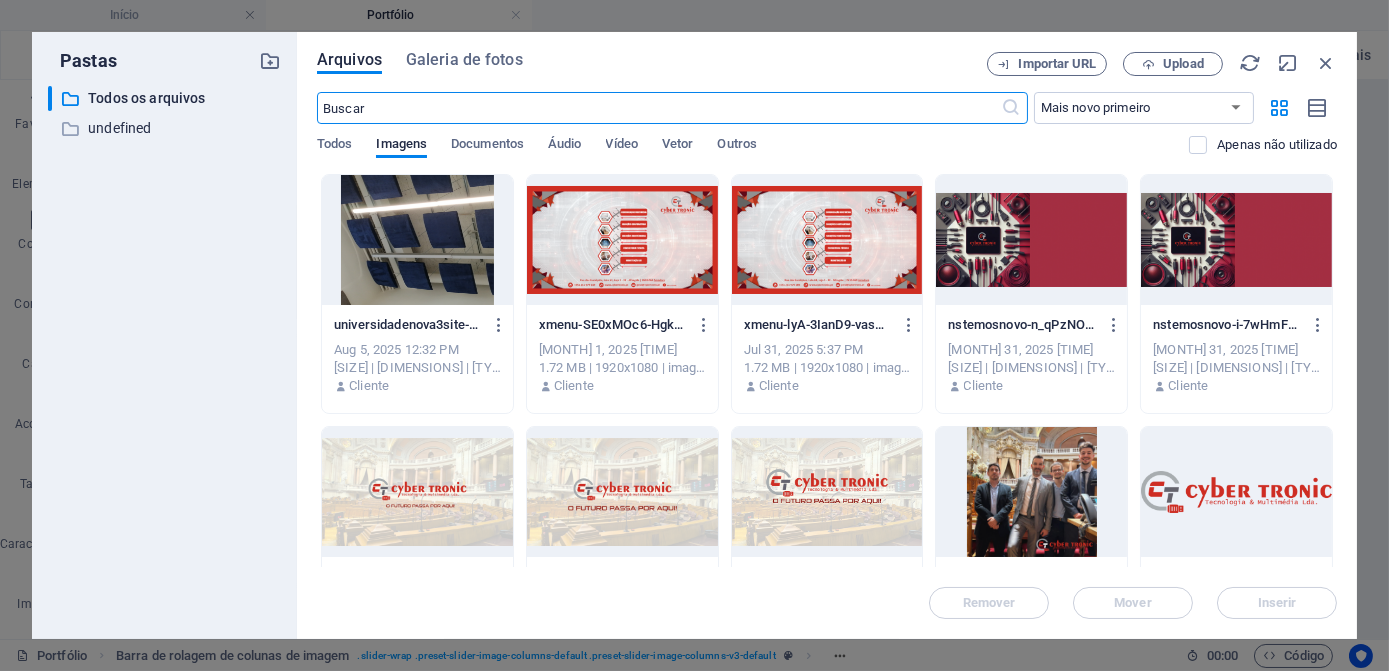 scroll, scrollTop: 1786, scrollLeft: 0, axis: vertical 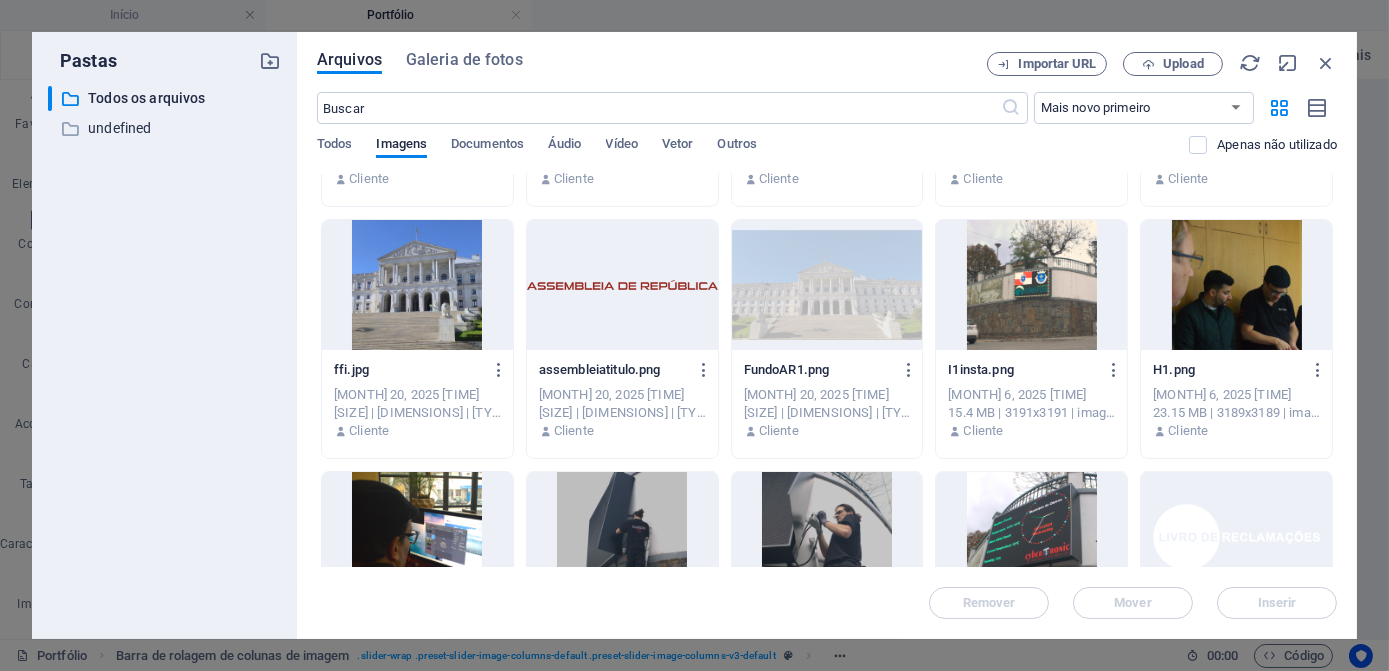 drag, startPoint x: 1333, startPoint y: 421, endPoint x: 1203, endPoint y: 478, distance: 141.94717 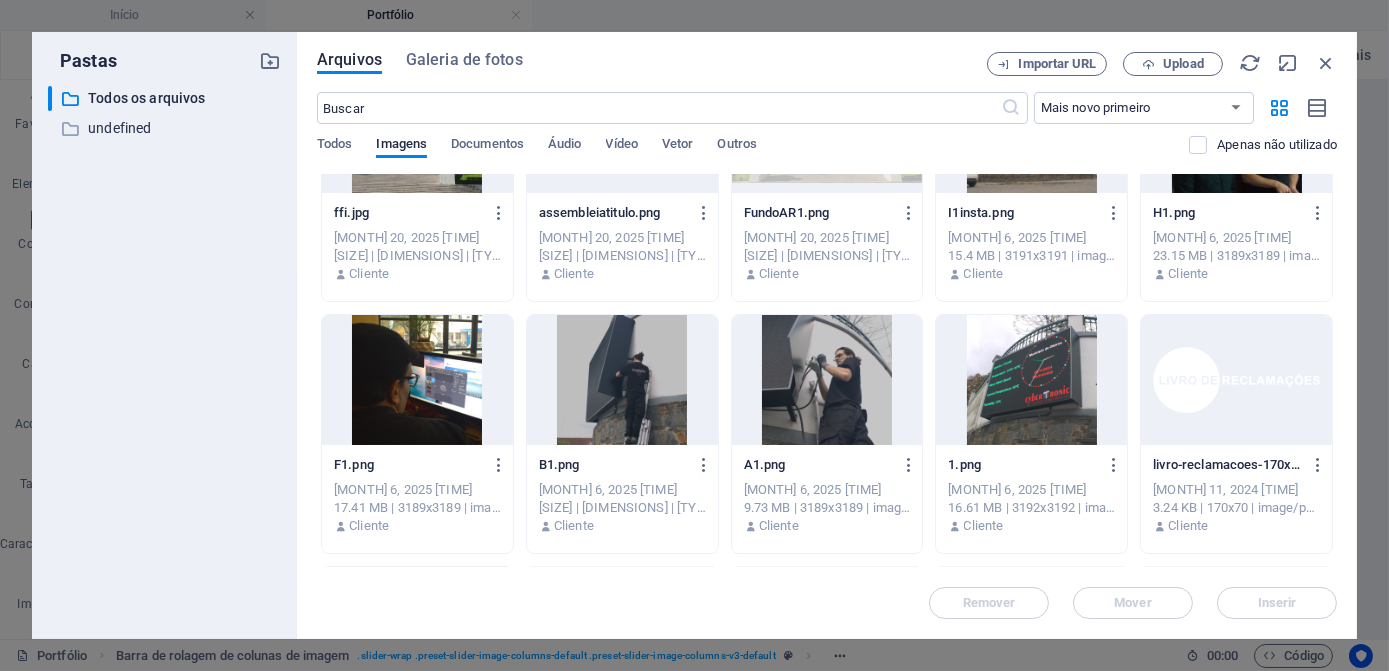 scroll, scrollTop: 2909, scrollLeft: 0, axis: vertical 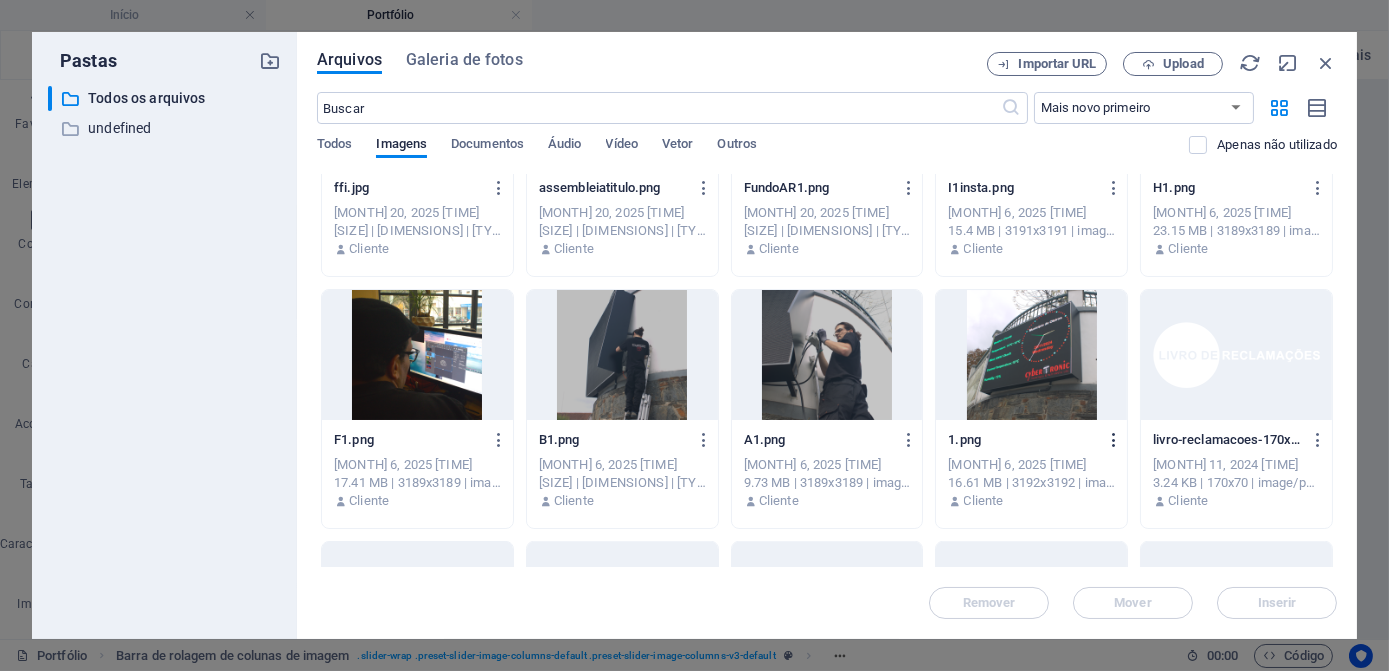 click at bounding box center (1114, 440) 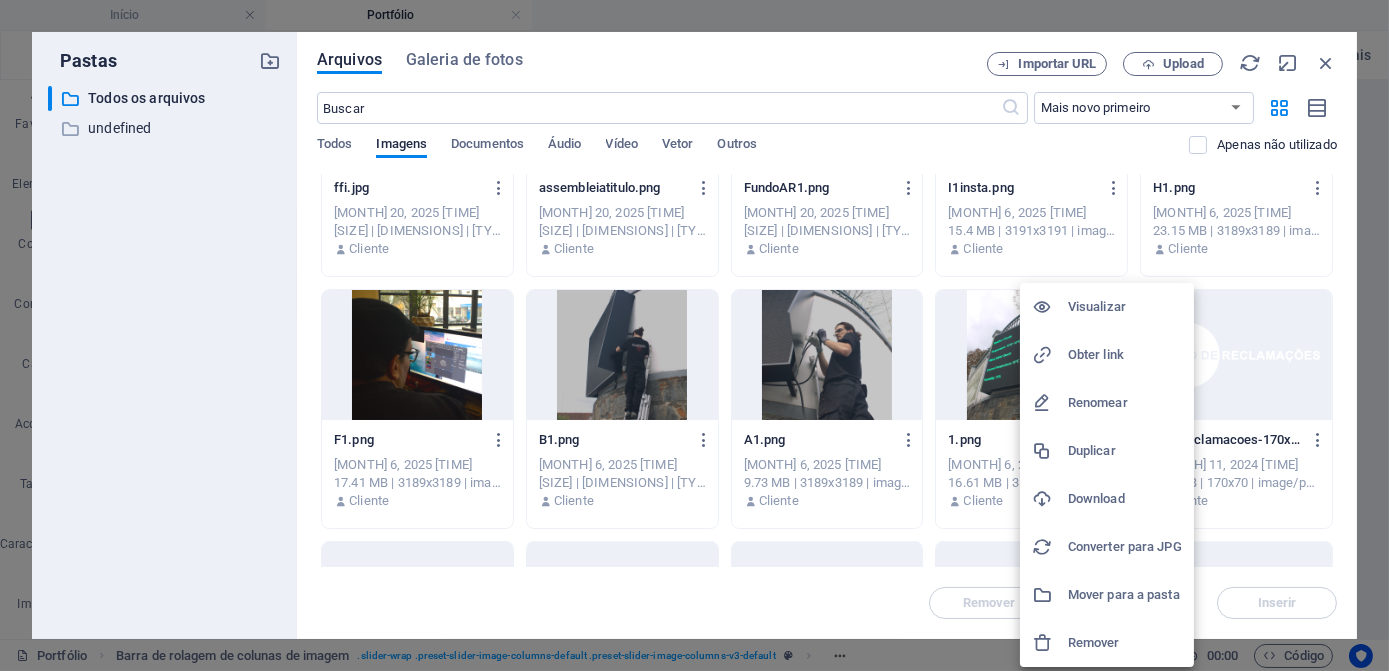click on "Download" at bounding box center (1125, 499) 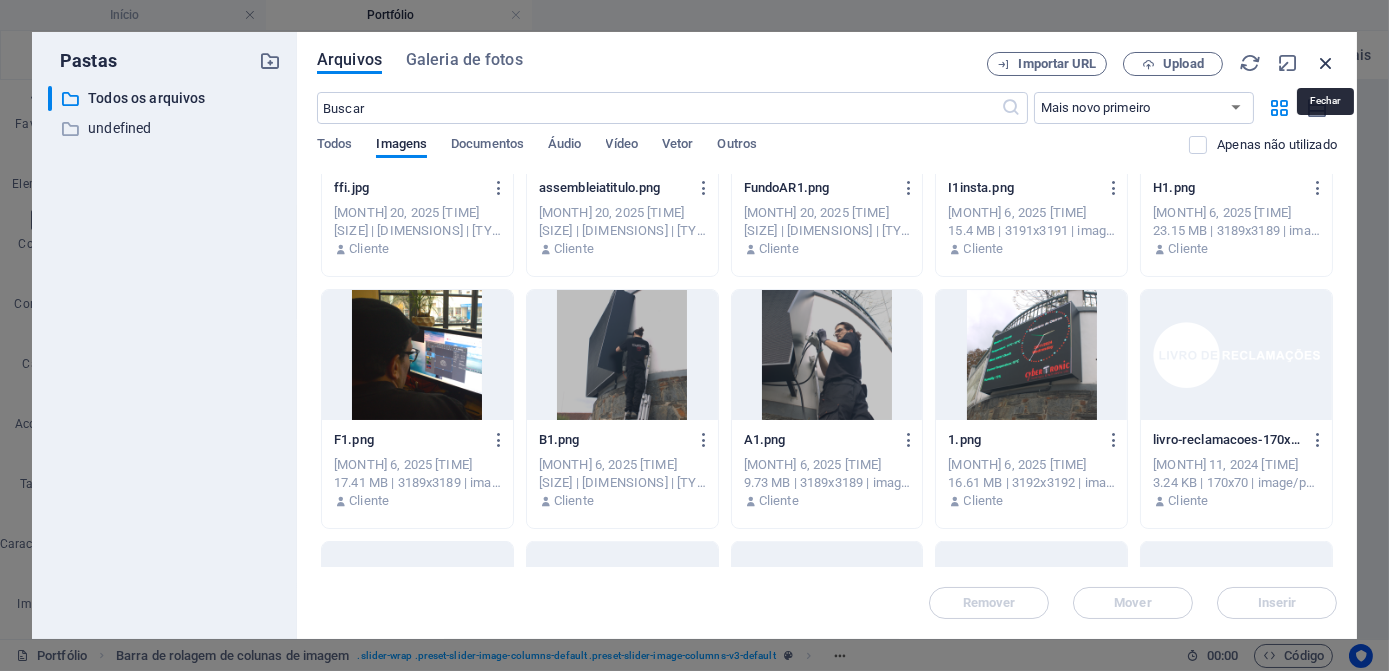 click at bounding box center [1326, 63] 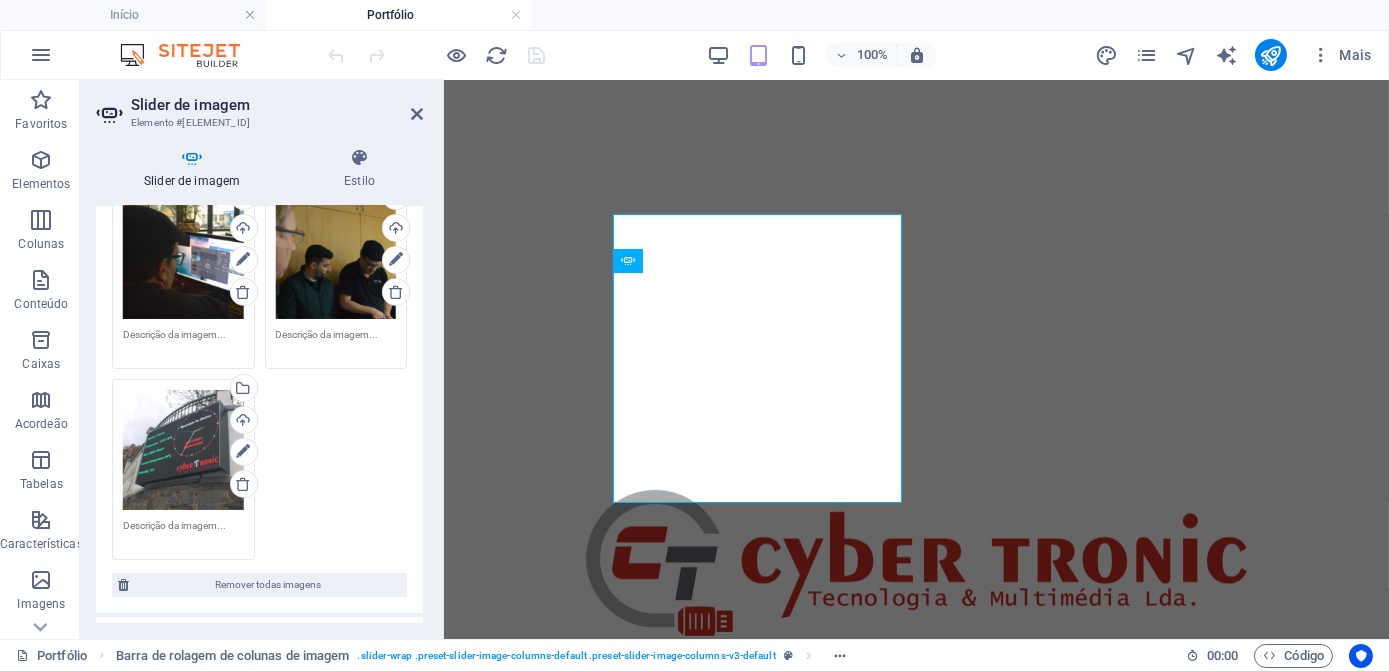 scroll, scrollTop: 1464, scrollLeft: 0, axis: vertical 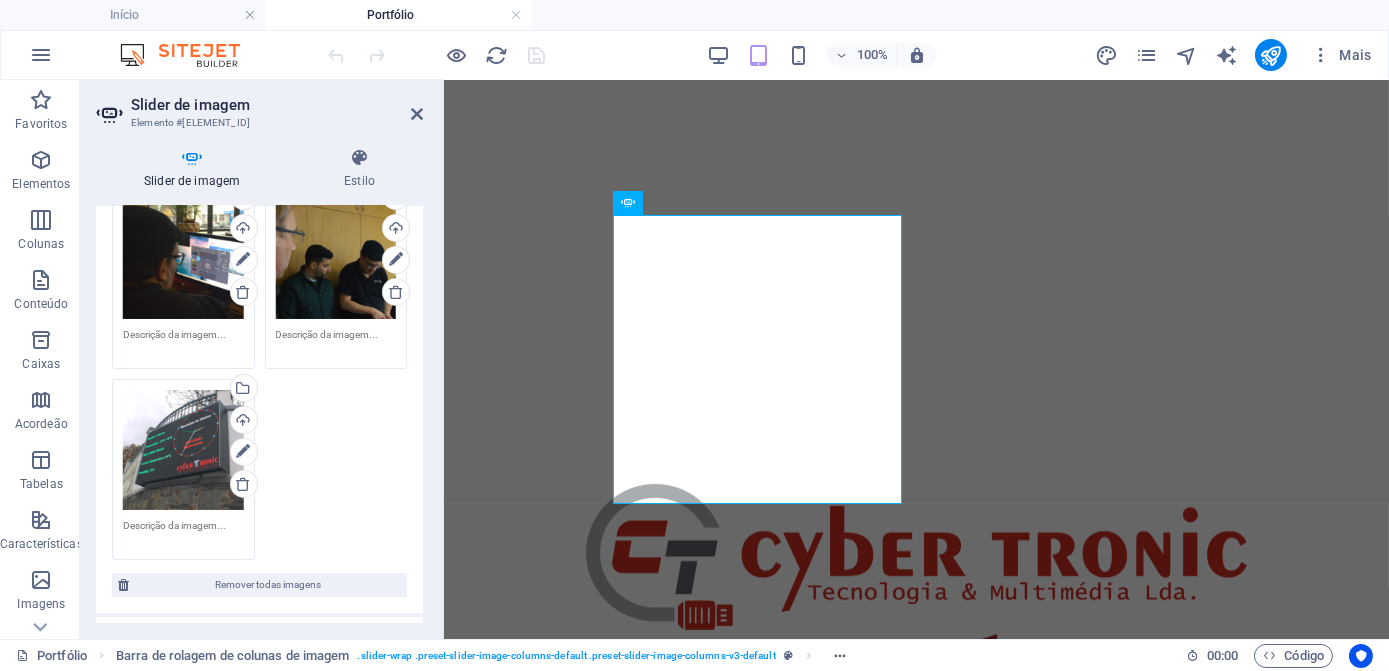 click on "Slider de imagem" at bounding box center [277, 105] 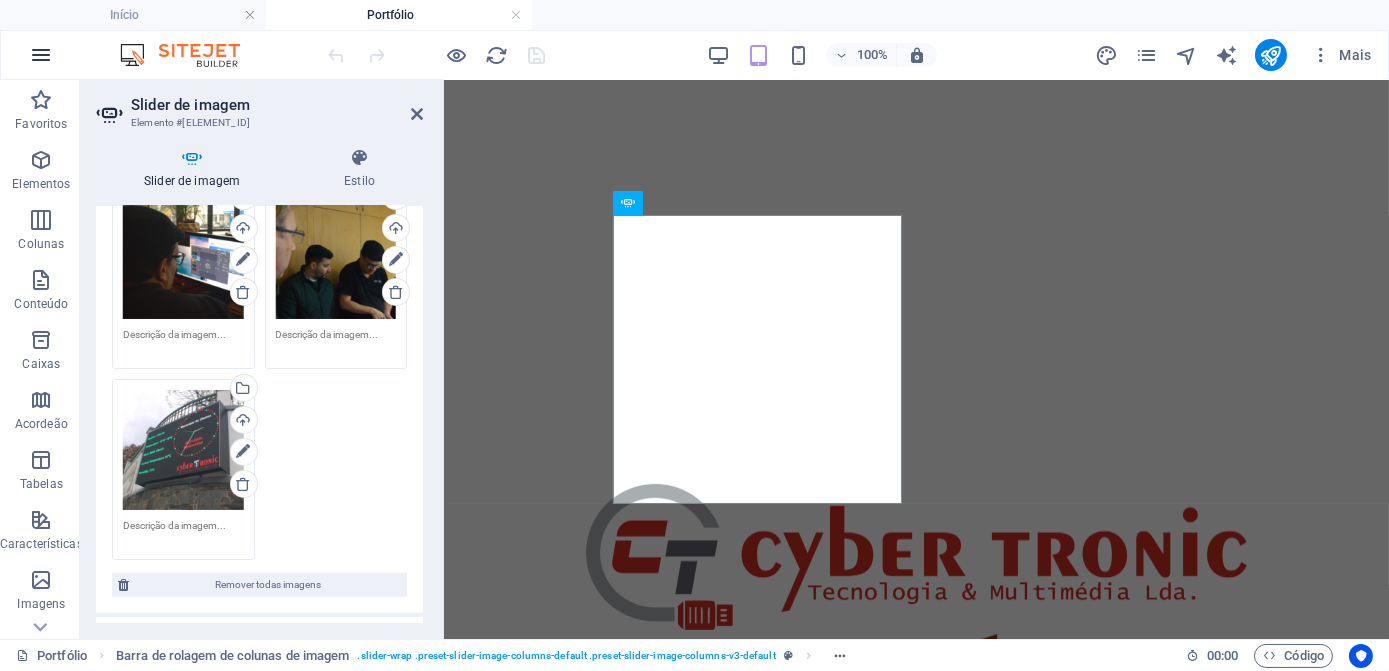 click at bounding box center (41, 55) 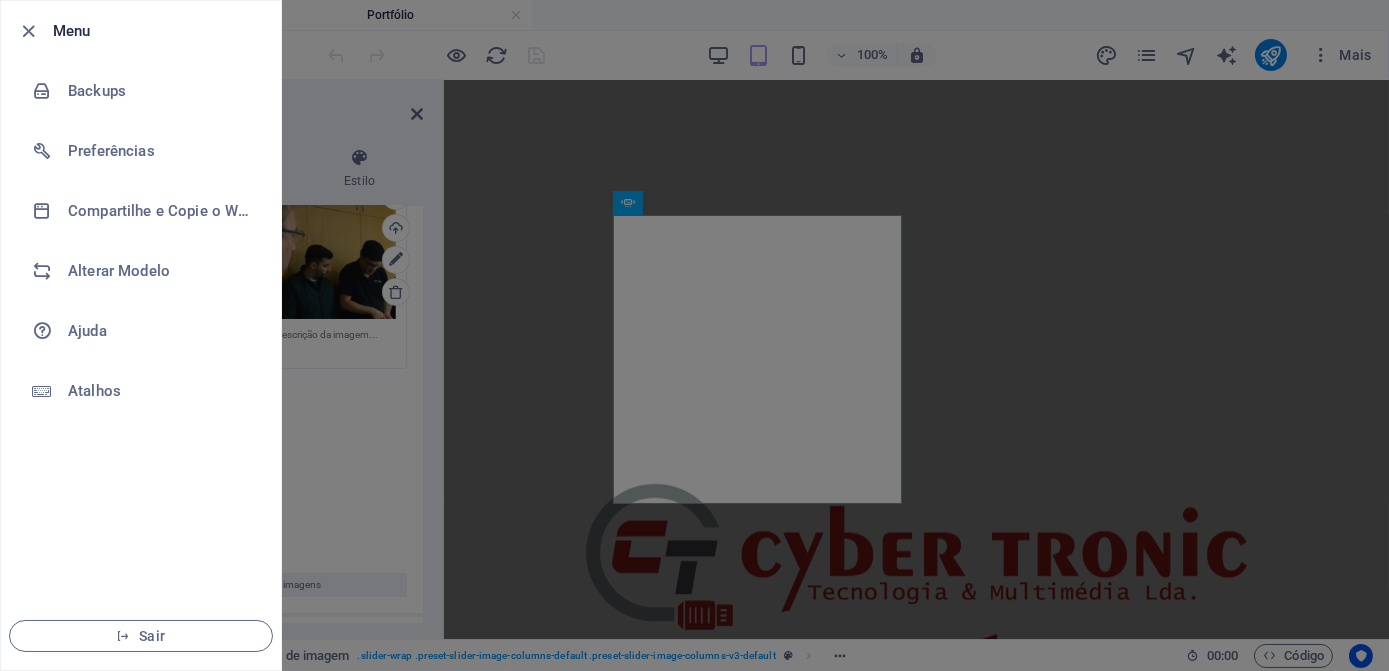 click at bounding box center [694, 335] 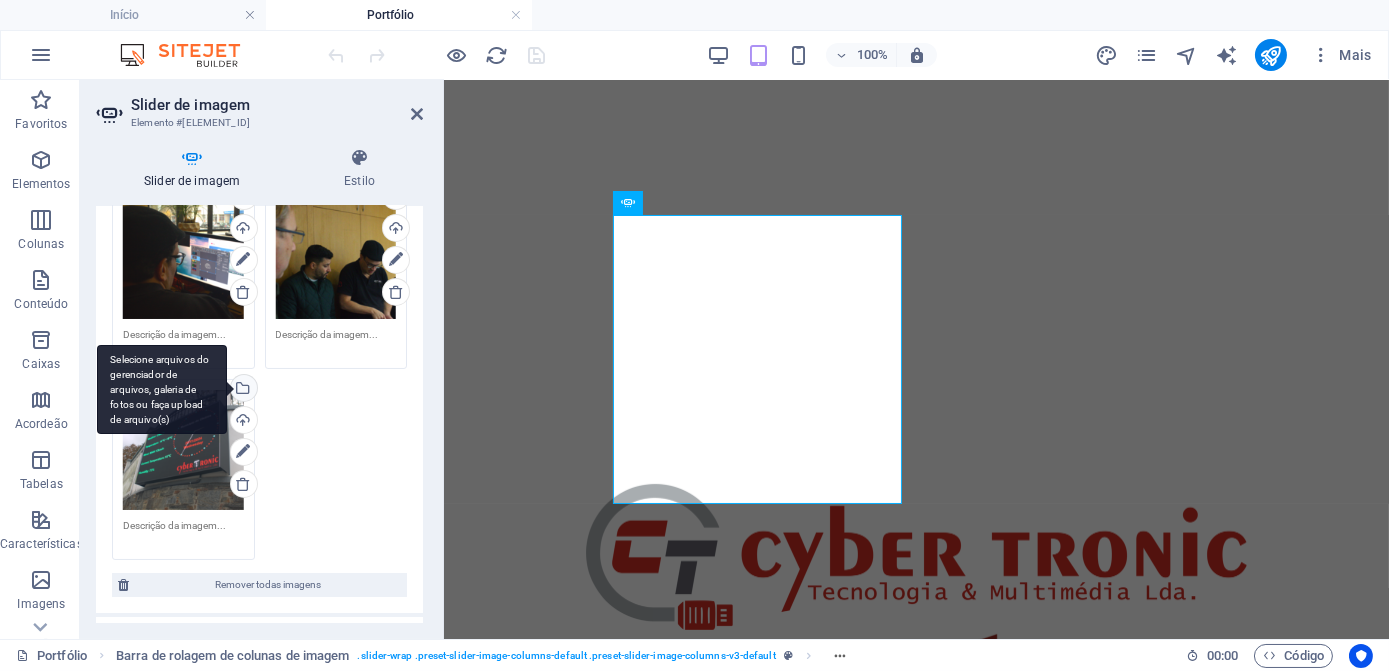 click on "Selecione arquivos do gerenciador de arquivos, galeria de fotos ou faça upload de arquivo(s)" at bounding box center (242, 390) 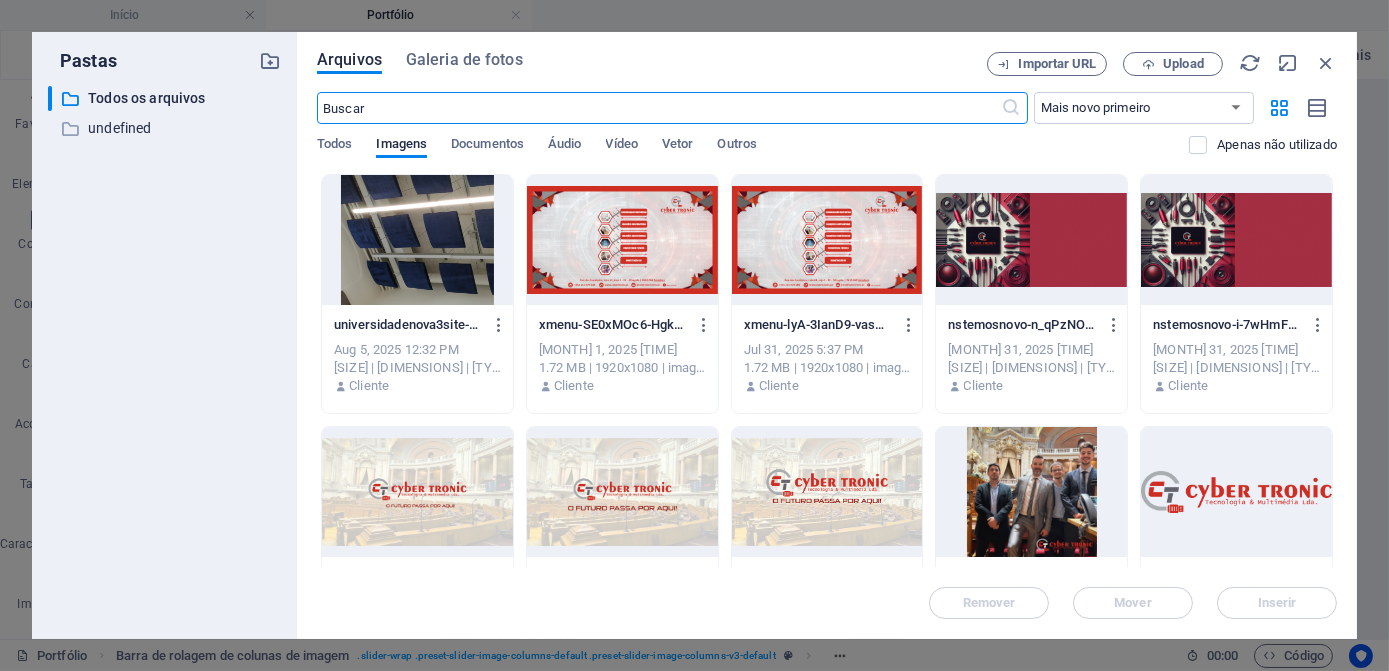 scroll, scrollTop: 1458, scrollLeft: 0, axis: vertical 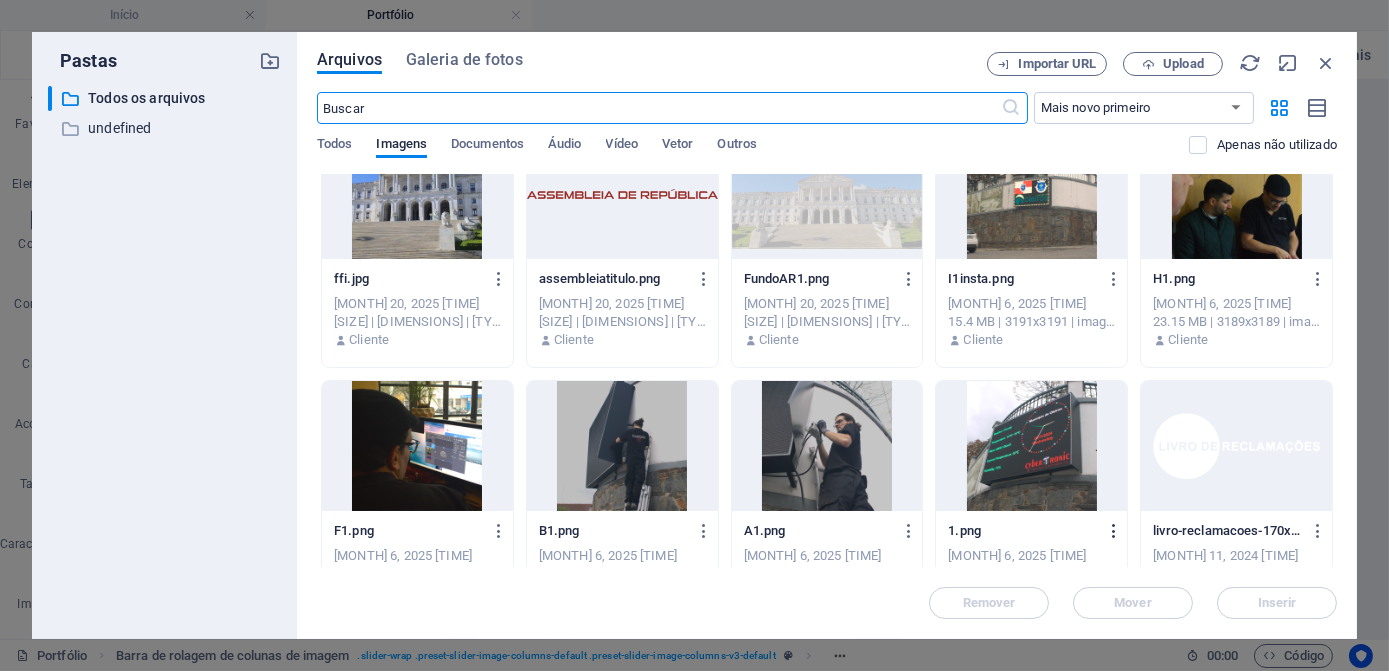 click at bounding box center [1114, 531] 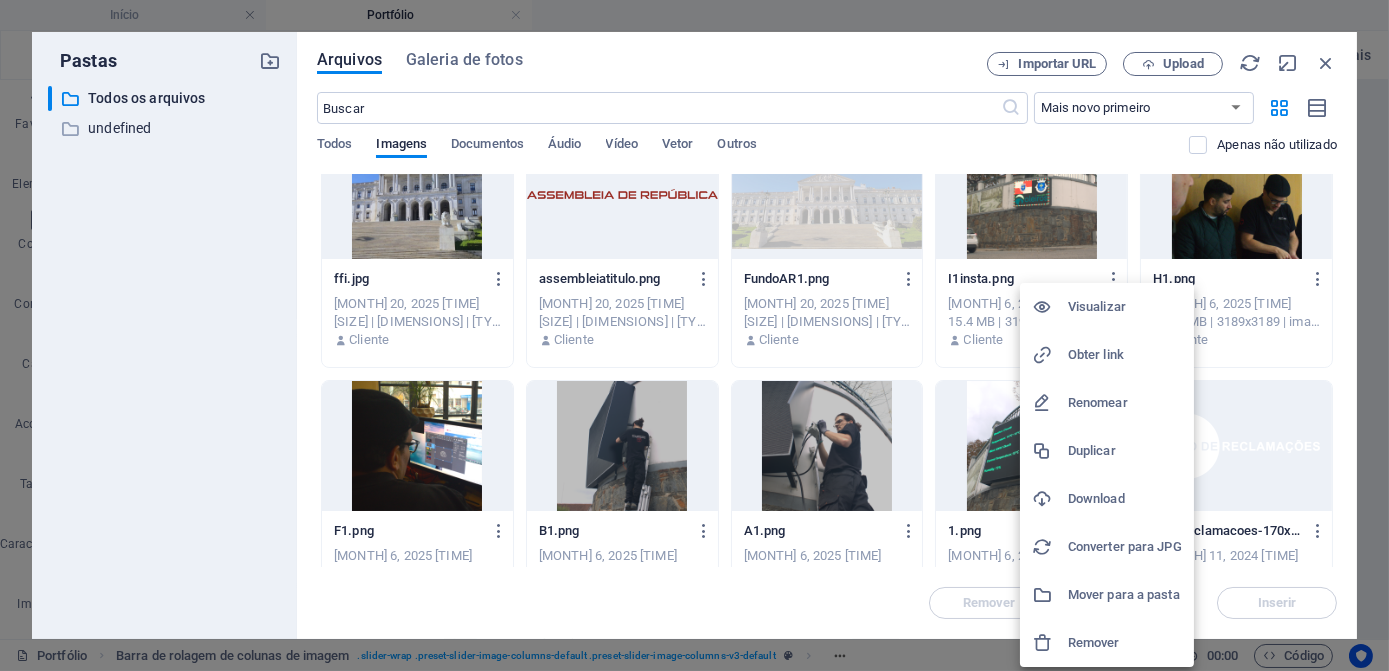 click on "Download" at bounding box center [1125, 499] 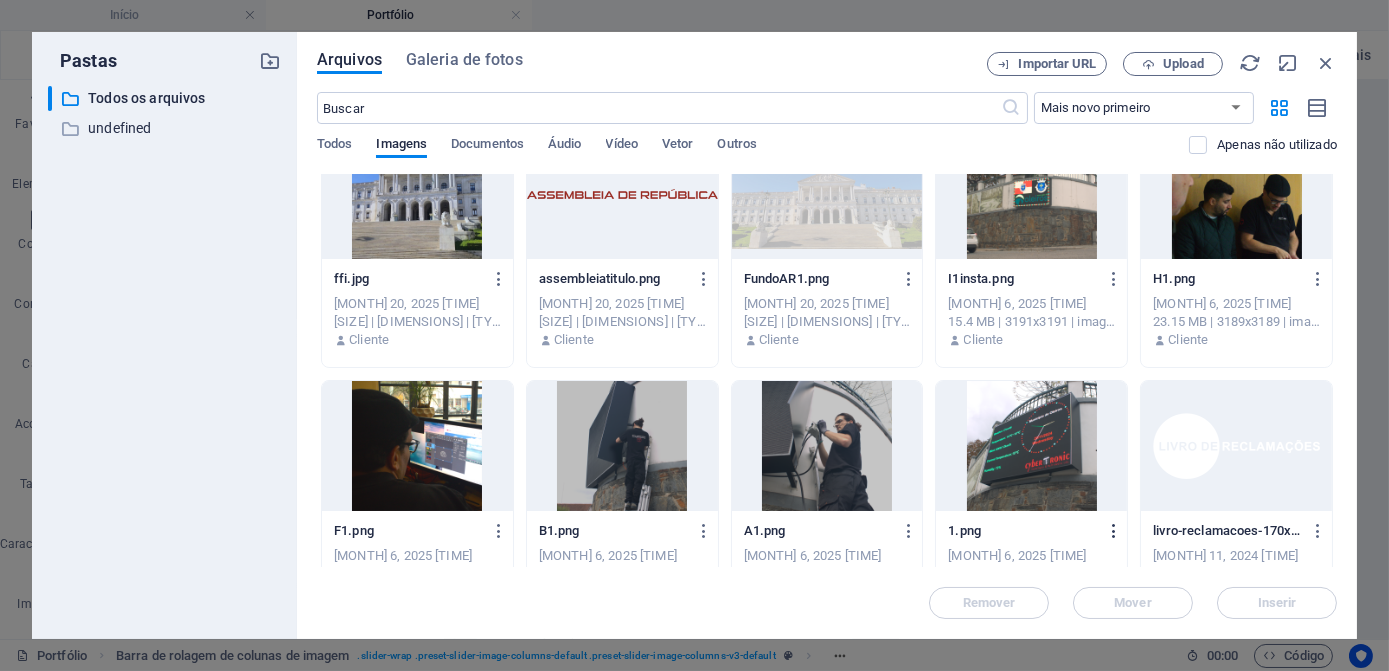 click at bounding box center (1114, 531) 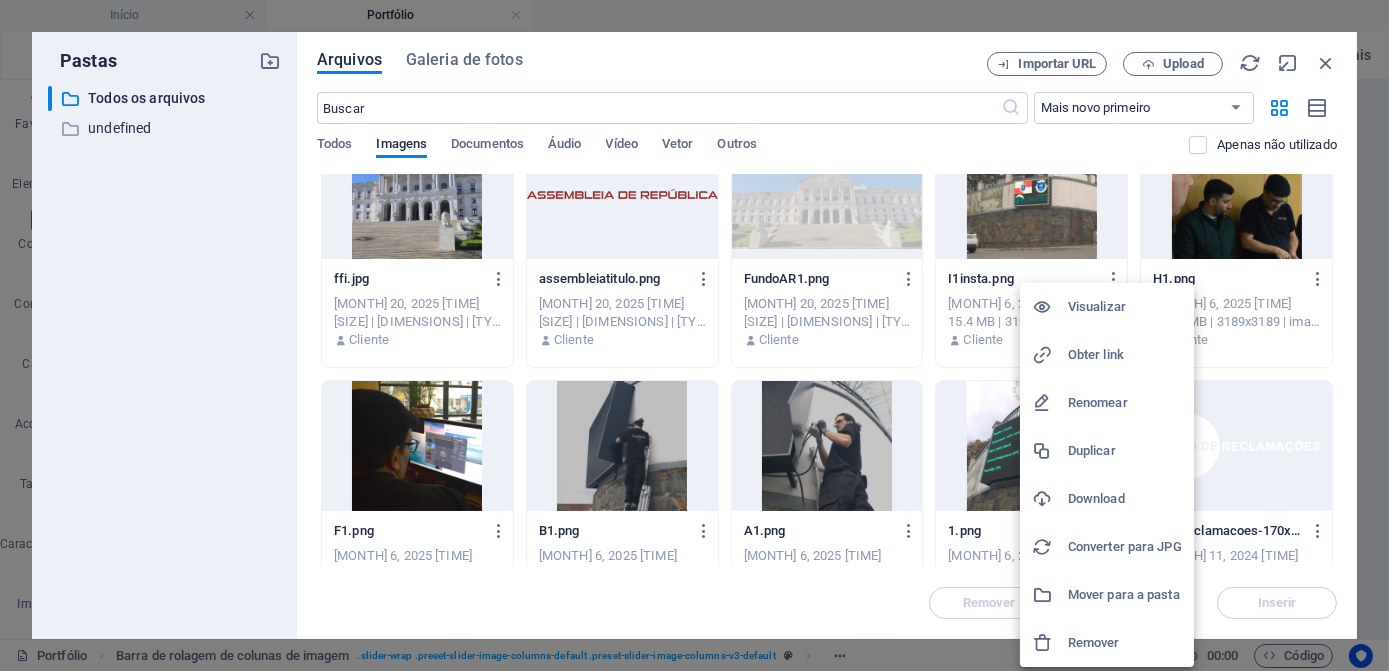 click on "Download" at bounding box center [1125, 499] 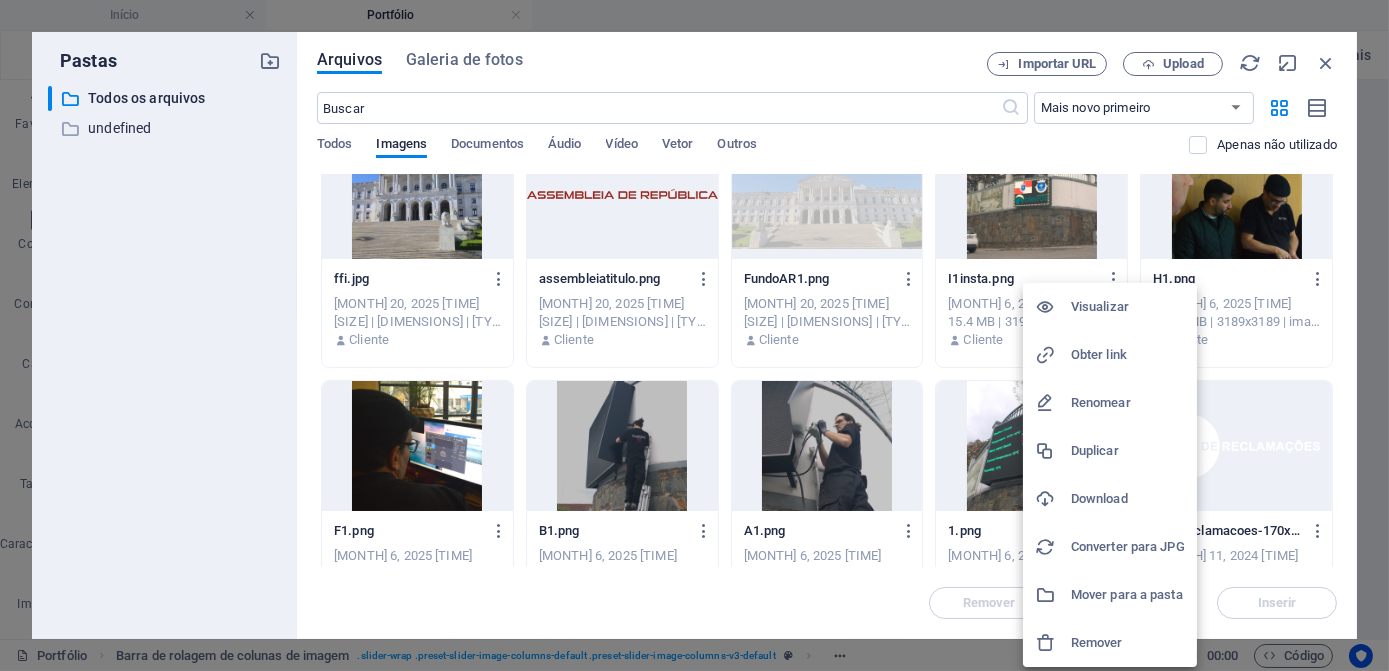 click on "Download" at bounding box center [1128, 499] 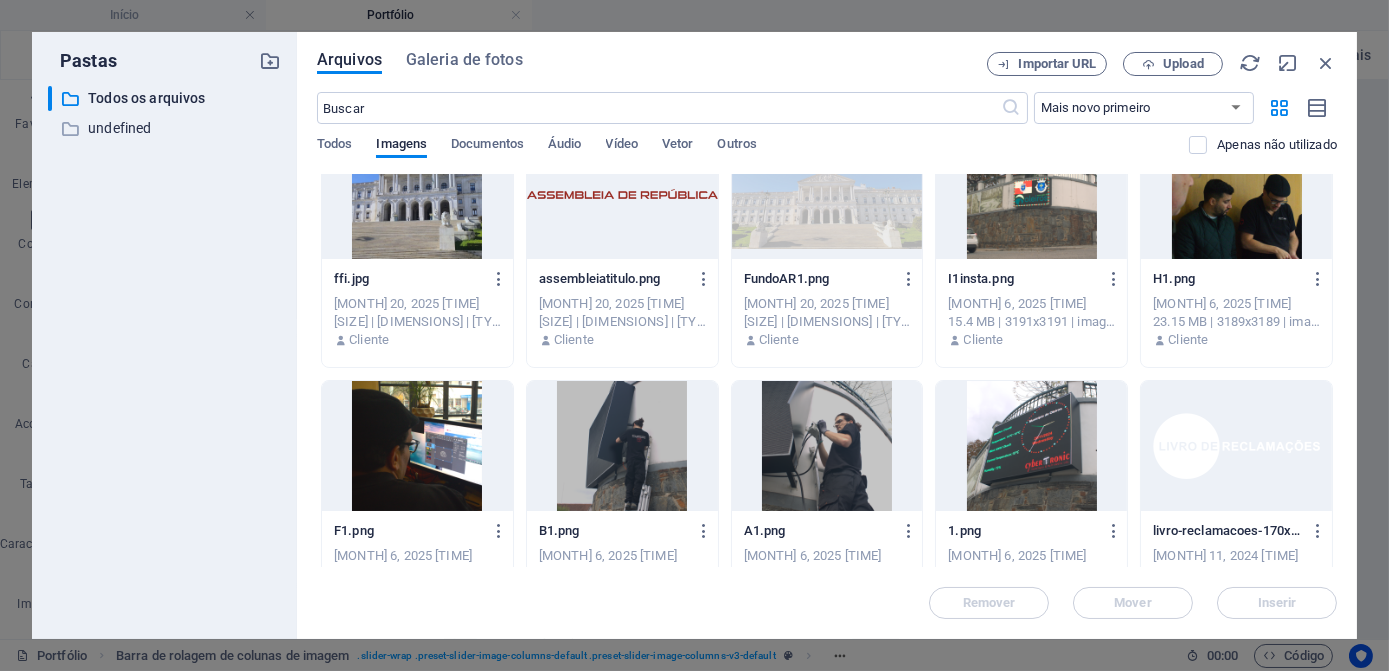 click on "Download" at bounding box center (1110, 512) 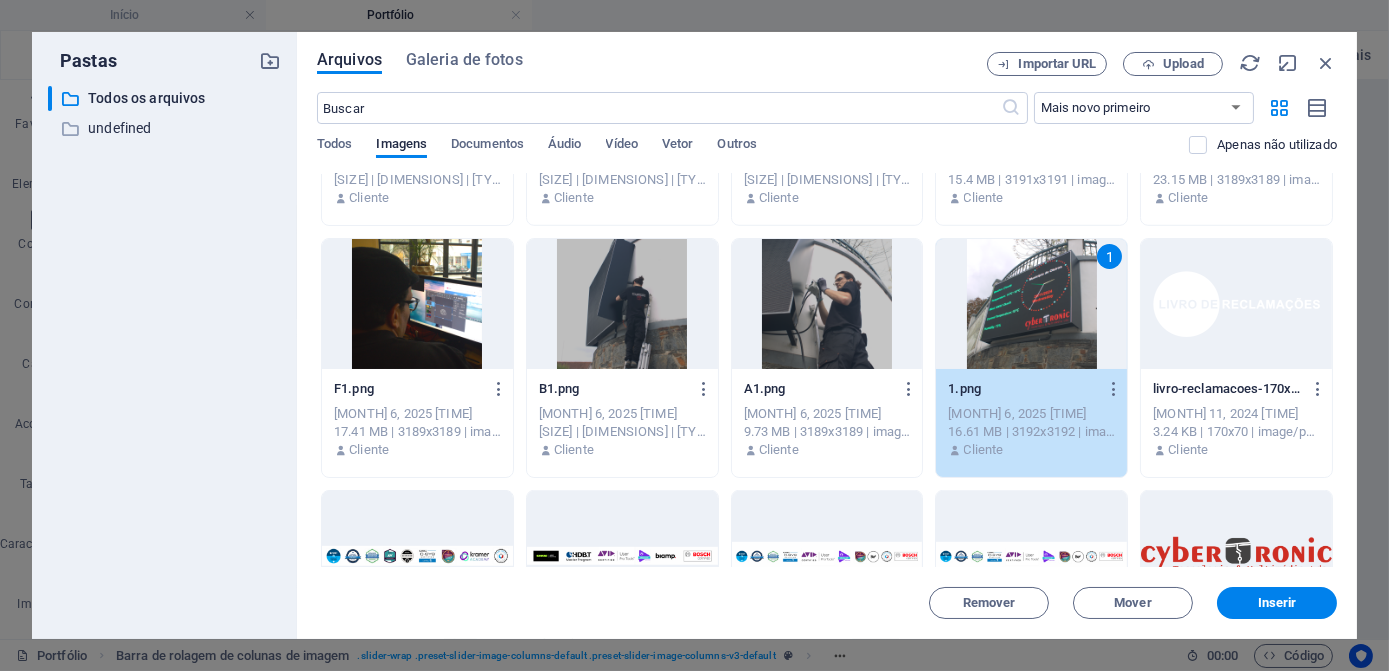 scroll, scrollTop: 2970, scrollLeft: 0, axis: vertical 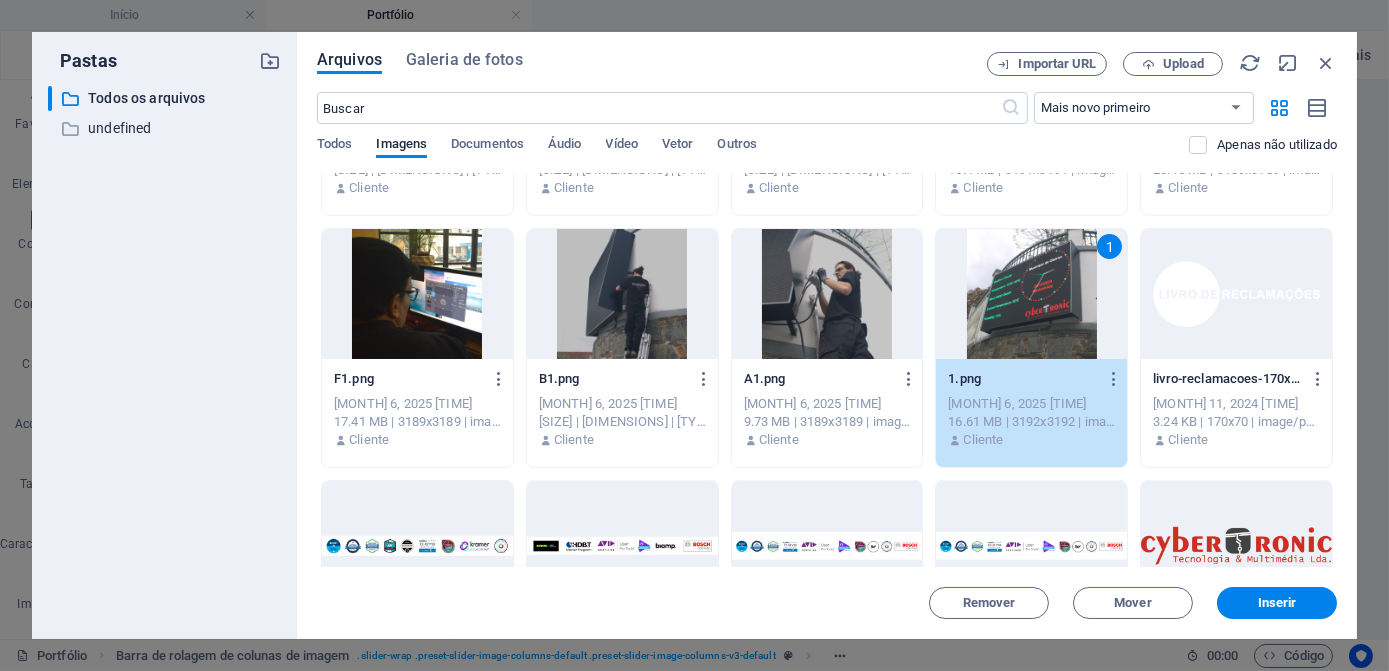 click on "universidadenova3site-2s8JK7tvh19qK7EOGk9FXQ.png universidadenova3site-2s8JK7tvh19qK7EOGk9FXQ.png [MONTH] 5, 2025 [TIME] [SIZE] | [DIMENSIONS] | [TYPE] Cliente xmenu-SE0xMOc6-Hgkgp-bu8BcnA.png xmenu-SE0xMOc6-Hgkgp-bu8BcnA.png [MONTH] 1, 2025 [TIME] [SIZE] | [DIMENSIONS] | [TYPE] Cliente xmenu-lyA-3IanD9-vasRk91gbFA.png xmenu-lyA-3IanD9-vasRk91gbFA.png [MONTH] 31, 2025 [TIME] [SIZE] | [DIMENSIONS] | [TYPE] Cliente nstemosnovo-n_qPzNOZ2dXMyvEhNl0EbQ.png nstemosnovo-n_qPzNOZ2dXMyvEhNl0EbQ.png [MONTH] 31, 2025 [TIME] [SIZE] | [DIMENSIONS] | [TYPE] Cliente nstemosnovo-i-7wHmFDLwBRCvTMUxansw.png nstemosnovo-i-7wHmFDLwBRCvTMUxansw.png [MONTH] 31, 2025 [TIME] [SIZE] | [DIMENSIONS] | [TYPE] Cliente AR7-HVUaML8yCasi1k8ElRZrog.png AR7-HVUaML8yCasi1k8ElRZrog.png [MONTH] 31, 2025 [TIME] [SIZE] | [DIMENSIONS] | [TYPE] Cliente AR6-PYg0lAdCJn39st8WRe6HFw.png AR6-PYg0lAdCJn39st8WRe6HFw.png [MONTH] 31, 2025 [TIME] [SIZE] | [DIMENSIONS] | [TYPE] Cliente AR6-6Aafz8BC5mz8f1zSkiA_SA.png AR6-6Aafz8BC5mz8f1zSkiA_SA.png [MONTH] 31, 2025 [TIME]" at bounding box center [827, -534] 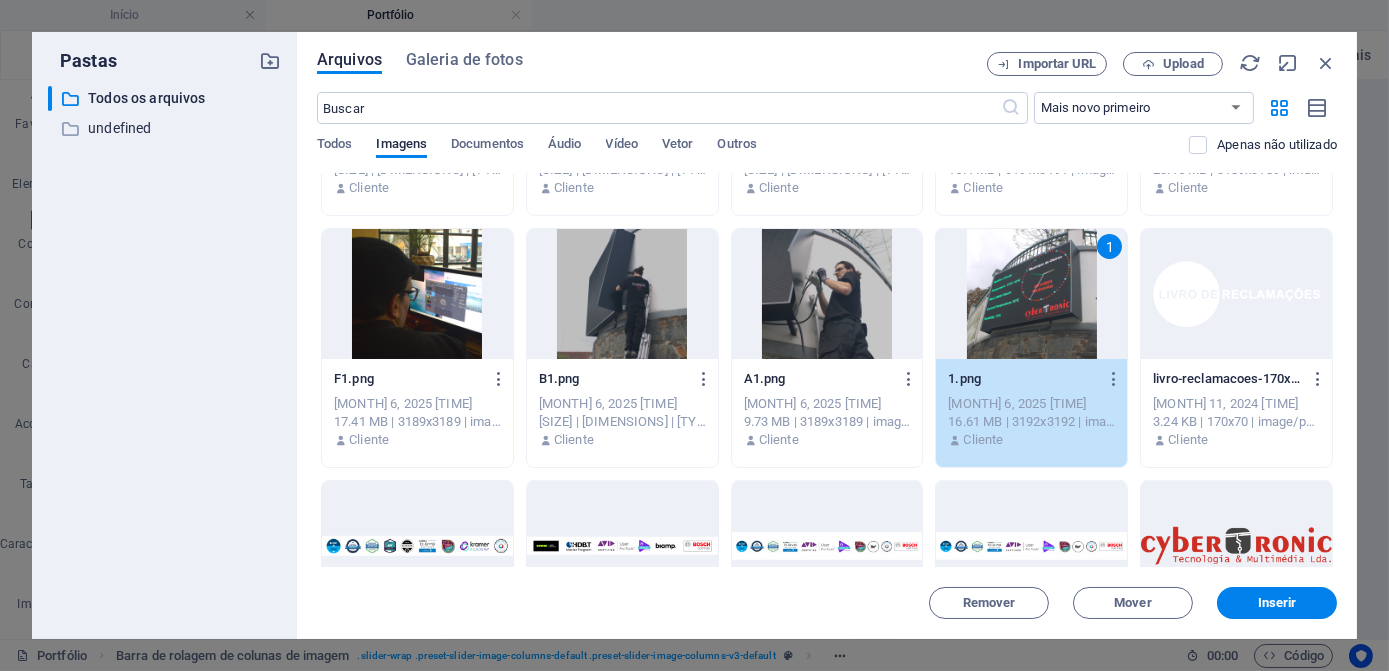 click on "Remover Mover Inserir" at bounding box center [827, 593] 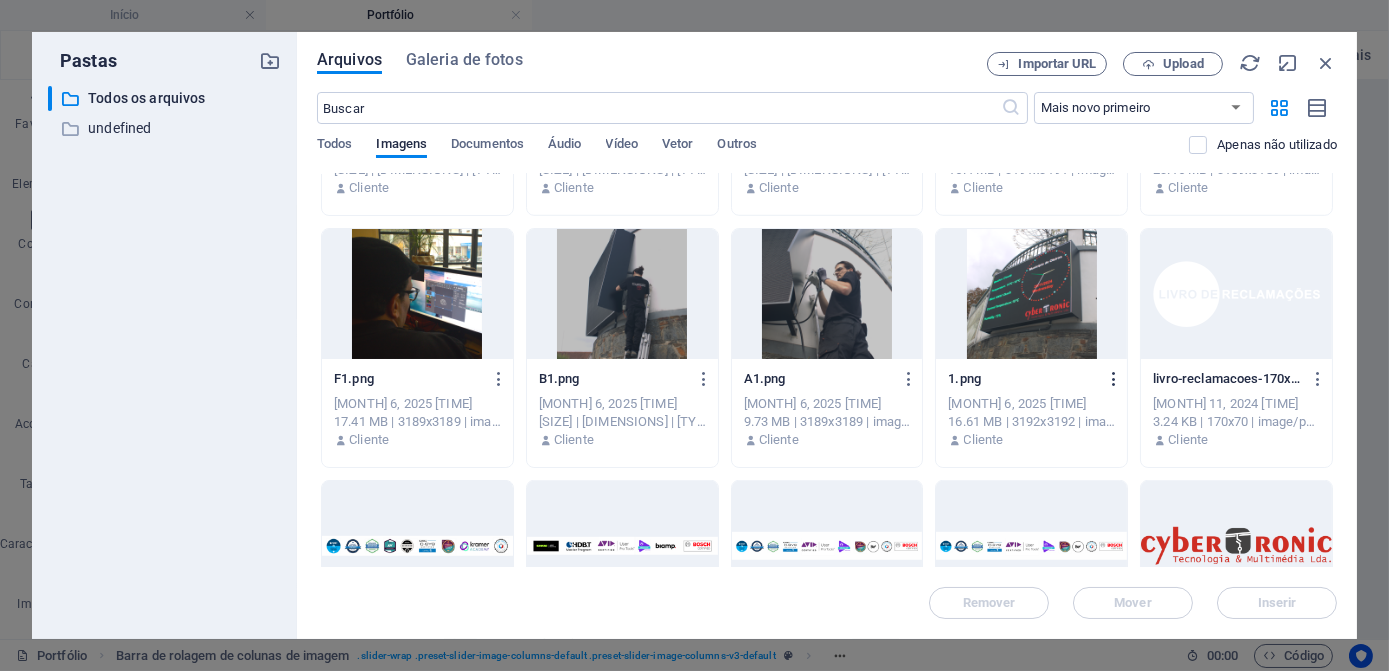 click at bounding box center (1114, 379) 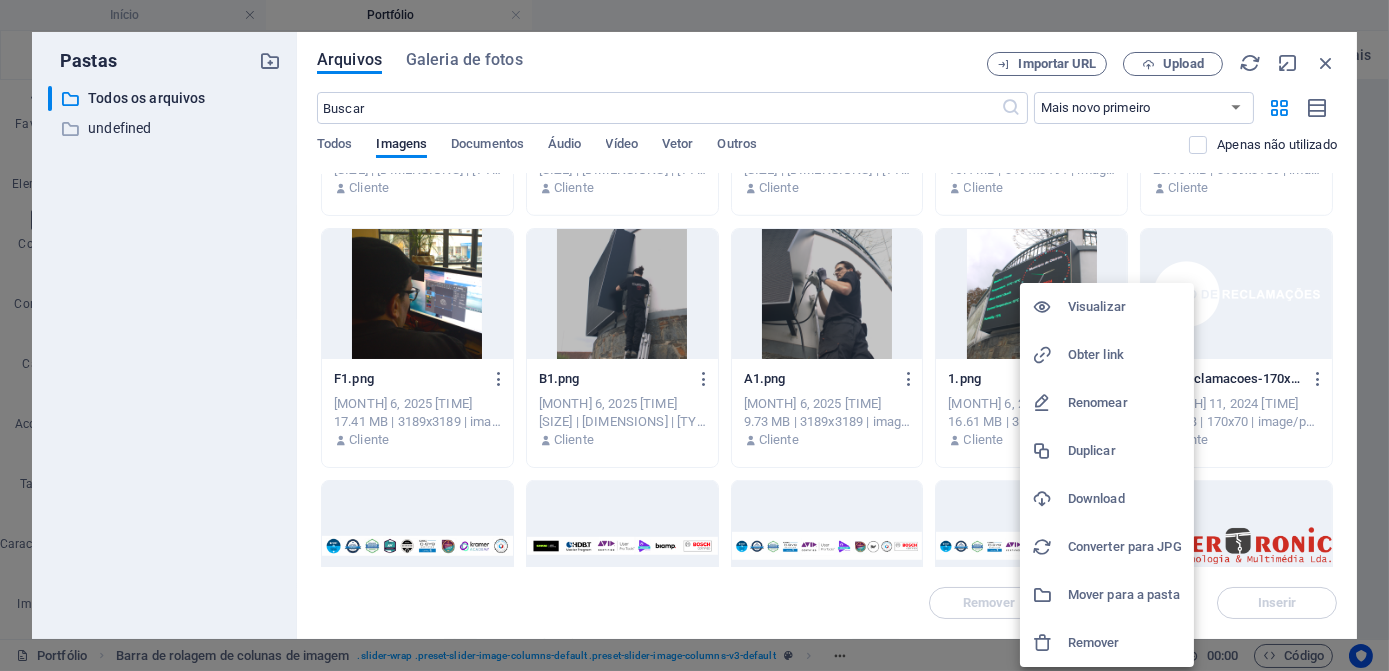 click on "Download" at bounding box center [1125, 499] 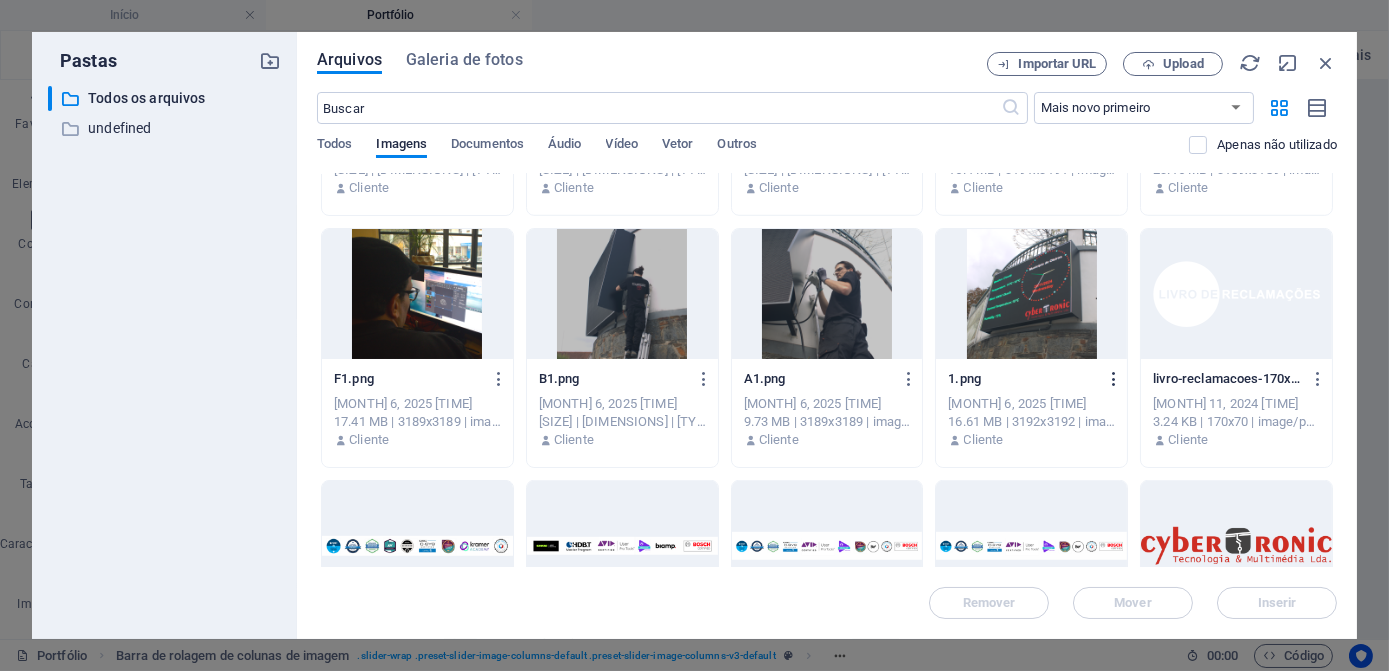 click at bounding box center (1114, 379) 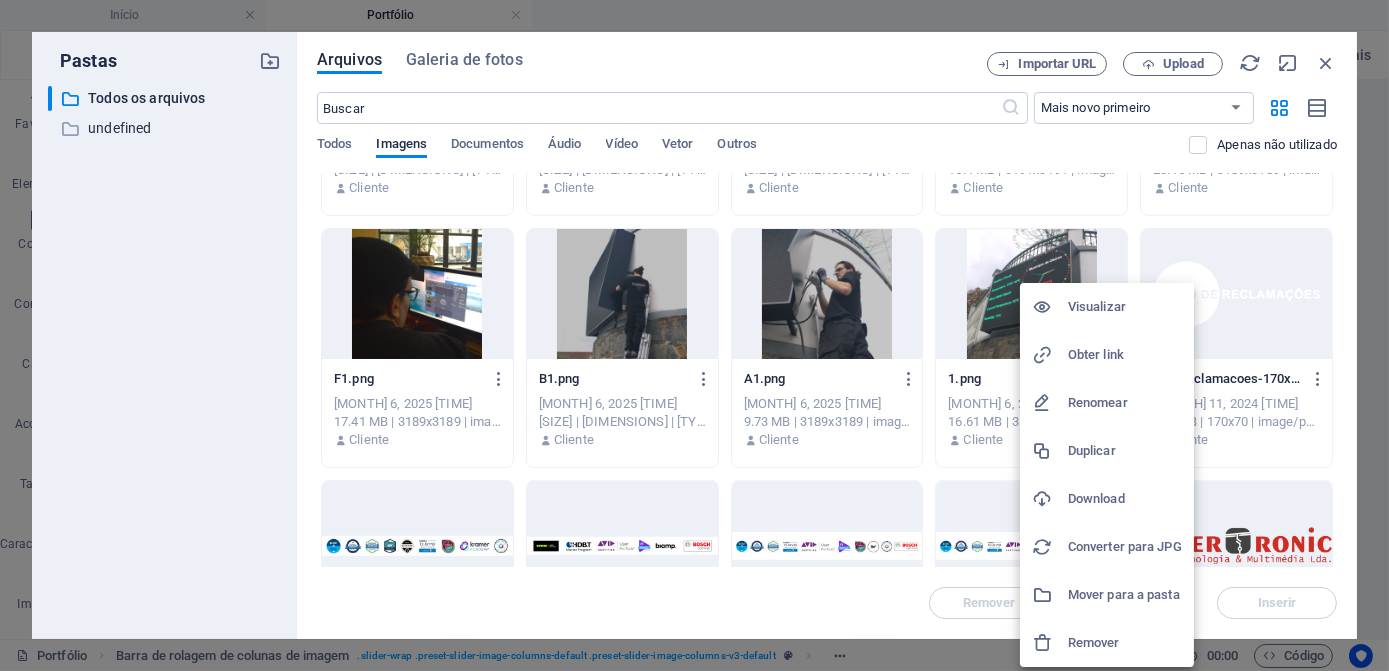 click on "Download" at bounding box center (1125, 499) 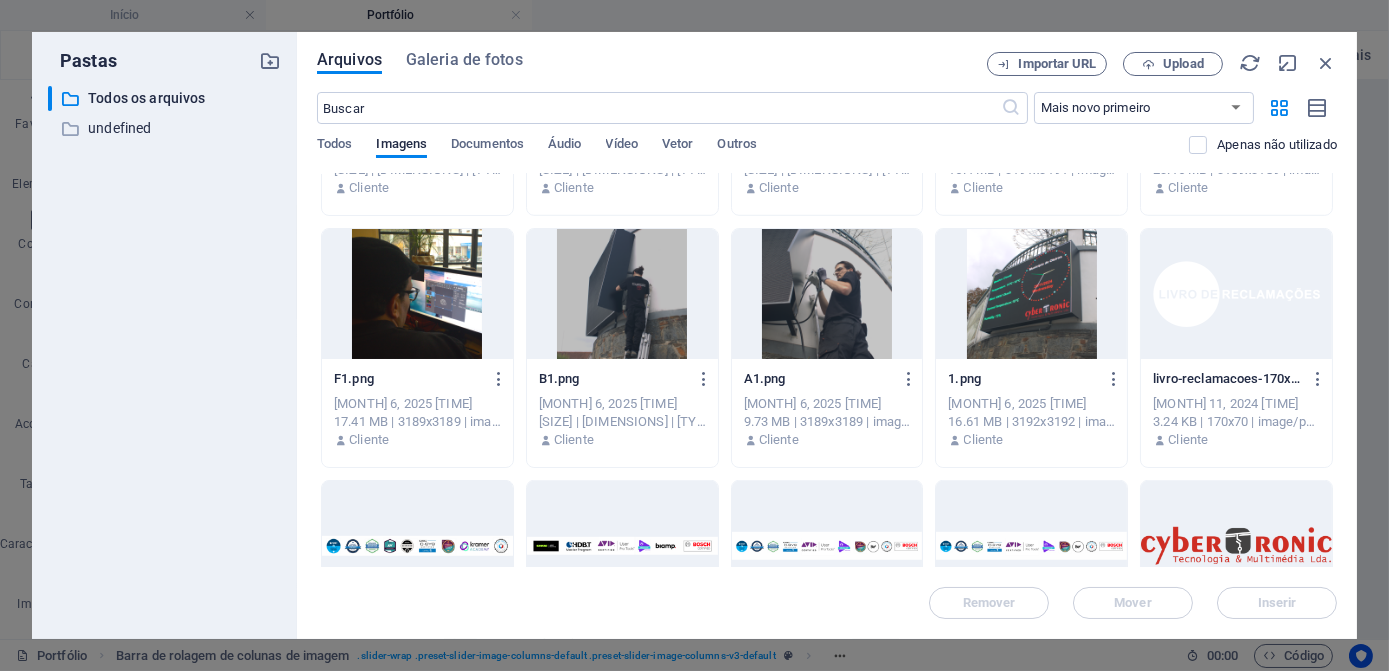 click on "Converter para JPG" at bounding box center [1107, 485] 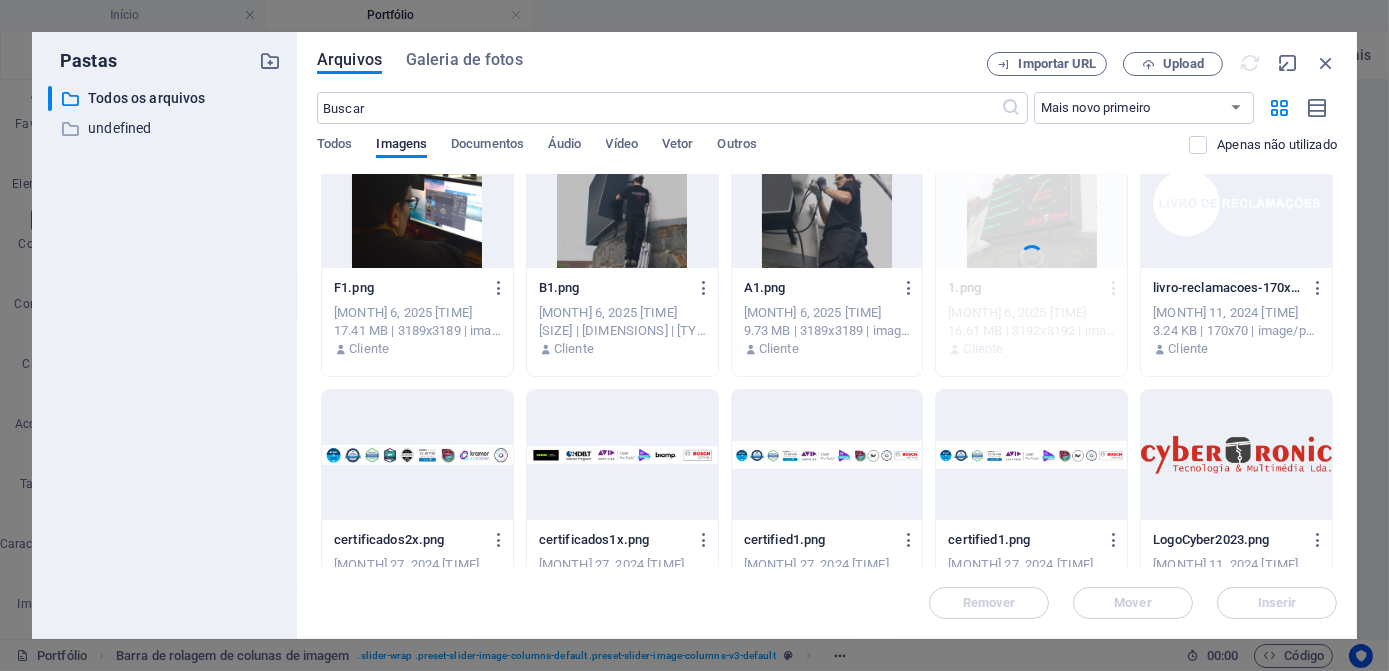 scroll, scrollTop: 2970, scrollLeft: 0, axis: vertical 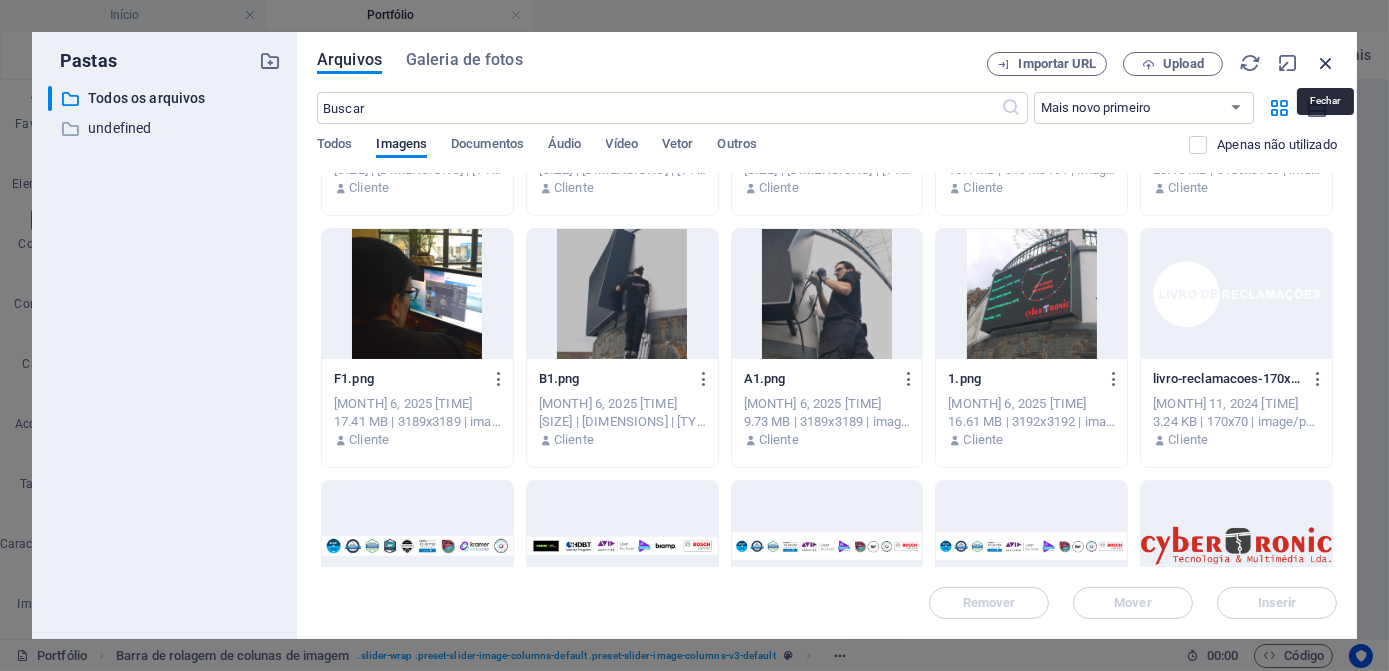 click at bounding box center (1326, 63) 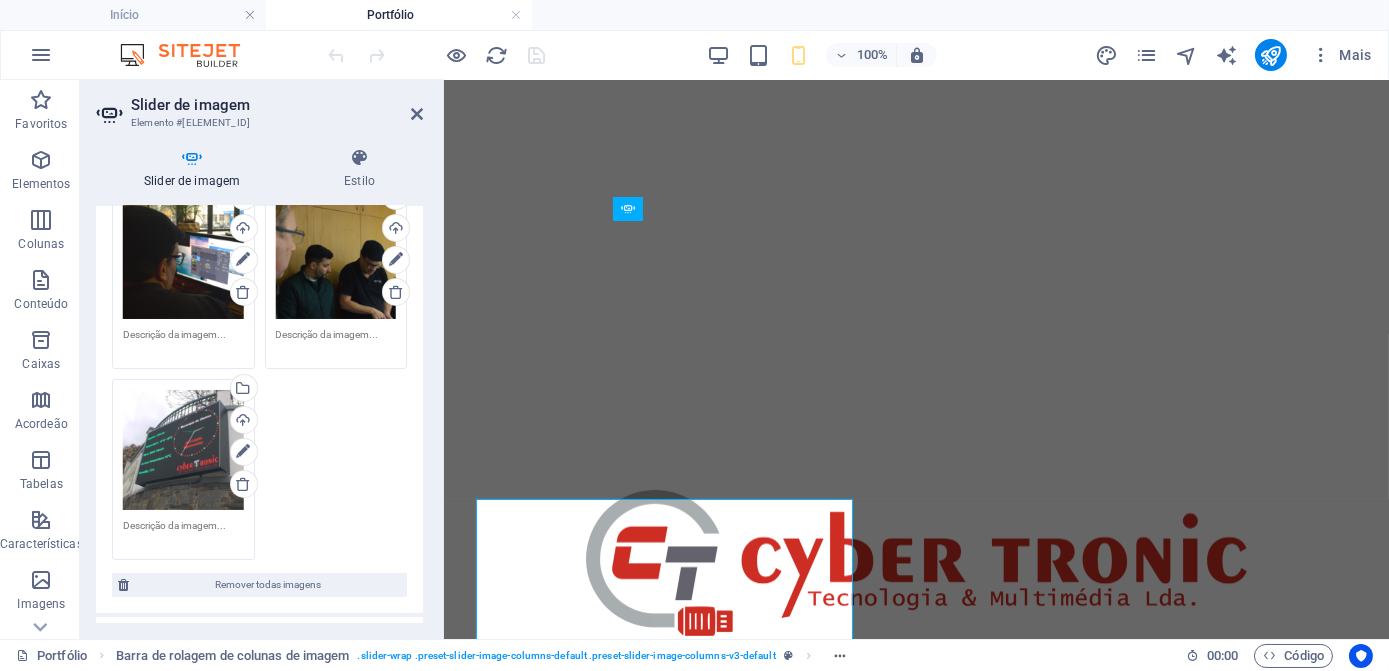 scroll, scrollTop: 1464, scrollLeft: 0, axis: vertical 